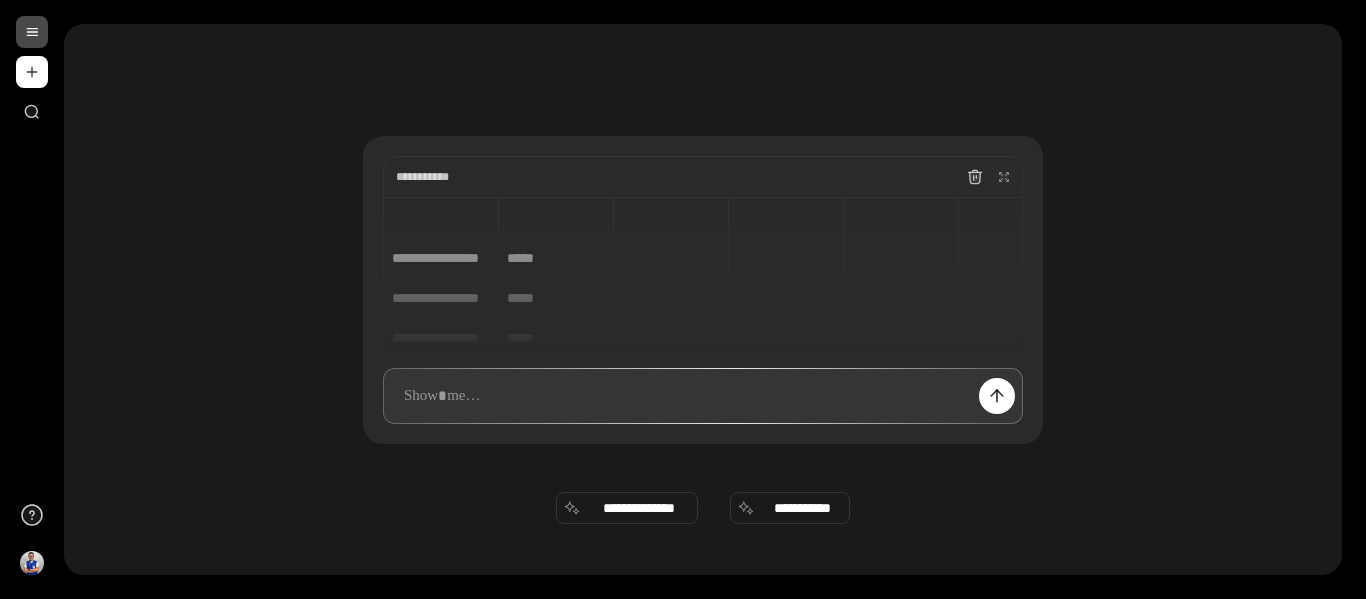 scroll, scrollTop: 0, scrollLeft: 0, axis: both 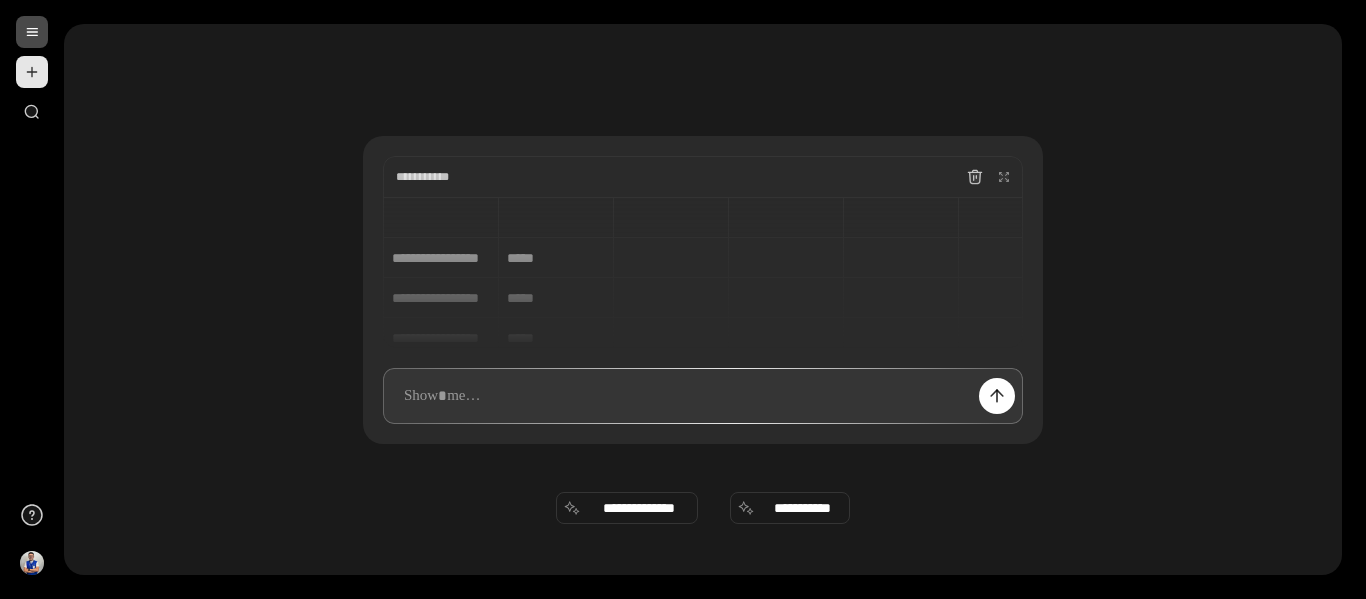 click at bounding box center [32, 72] 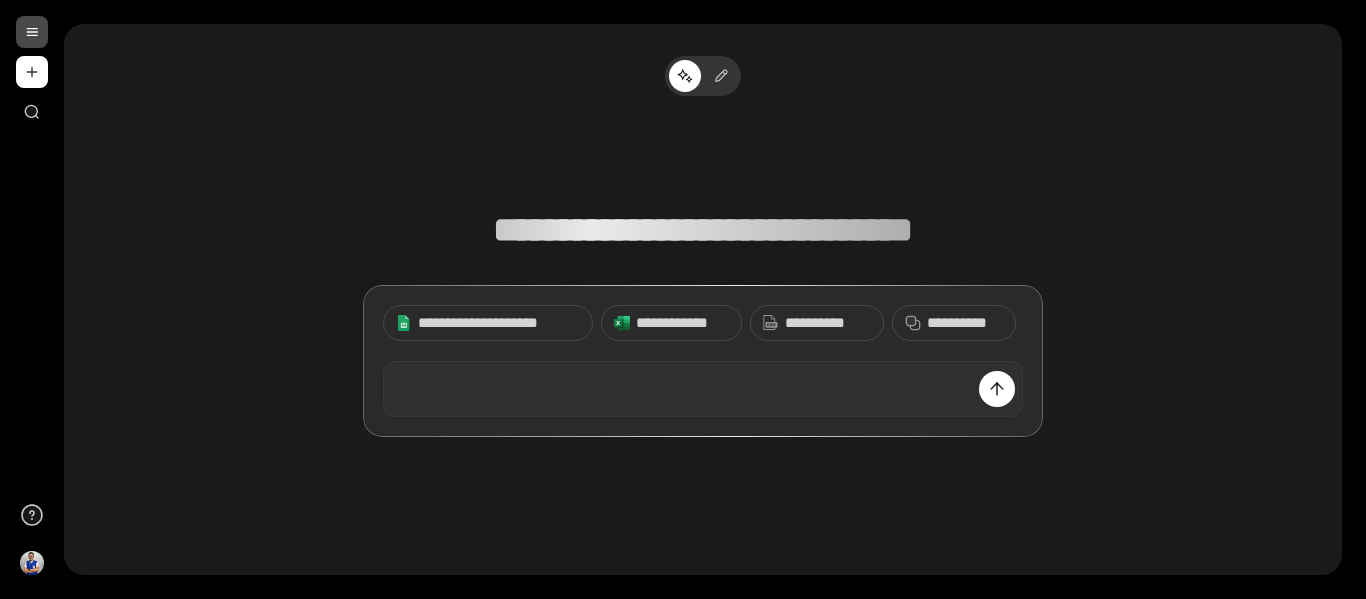 click at bounding box center (703, 389) 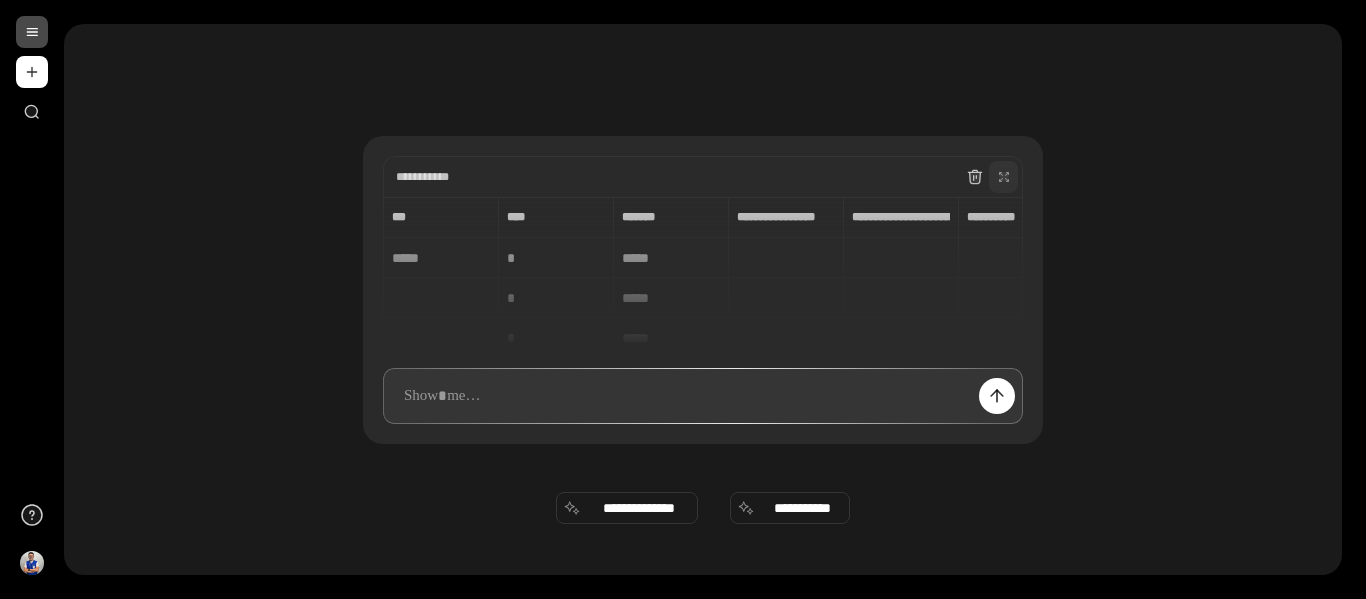 click 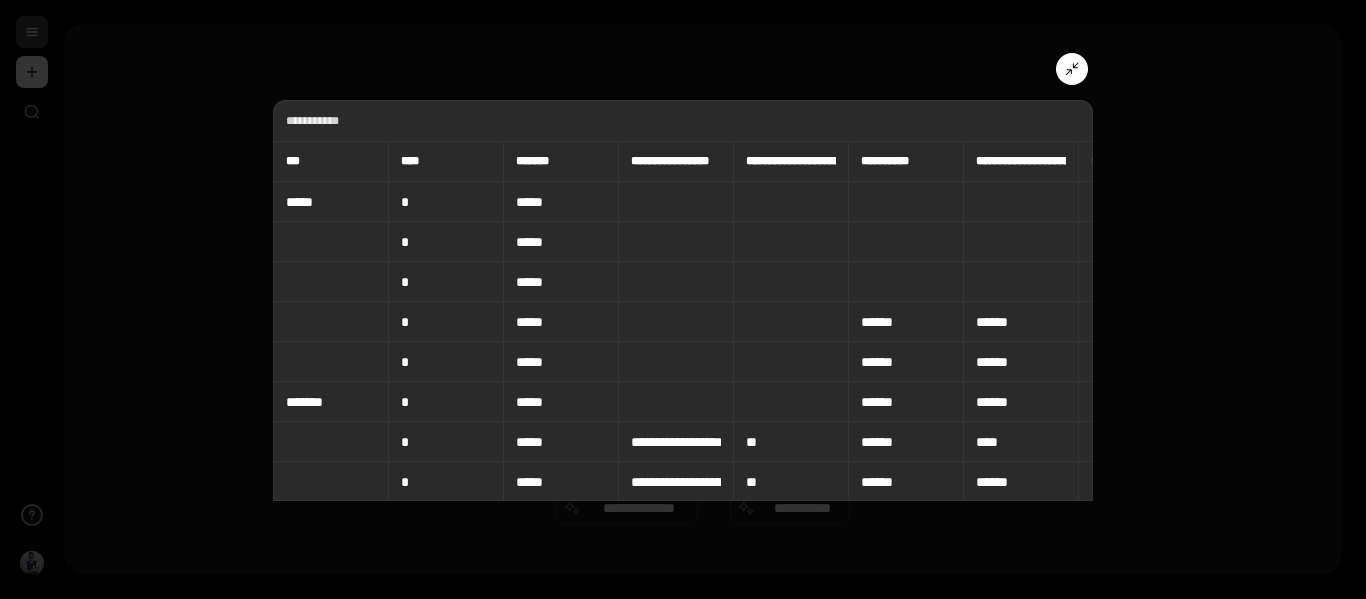 click on "*****" at bounding box center (331, 202) 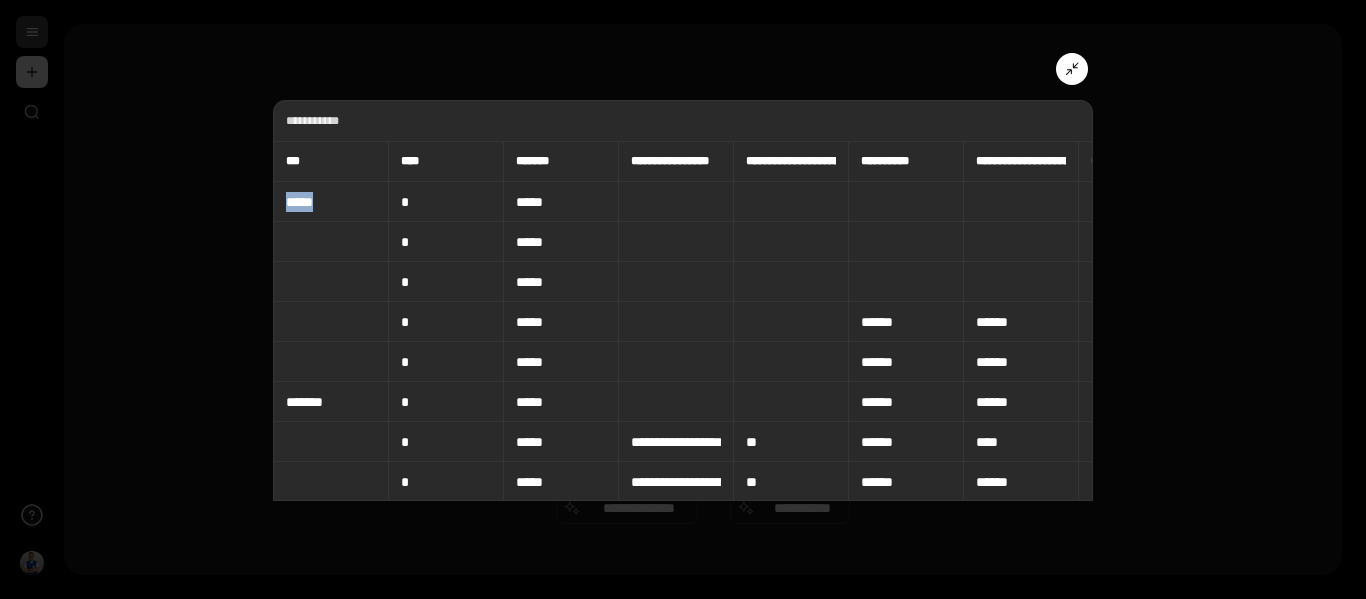 click on "*****" at bounding box center (331, 202) 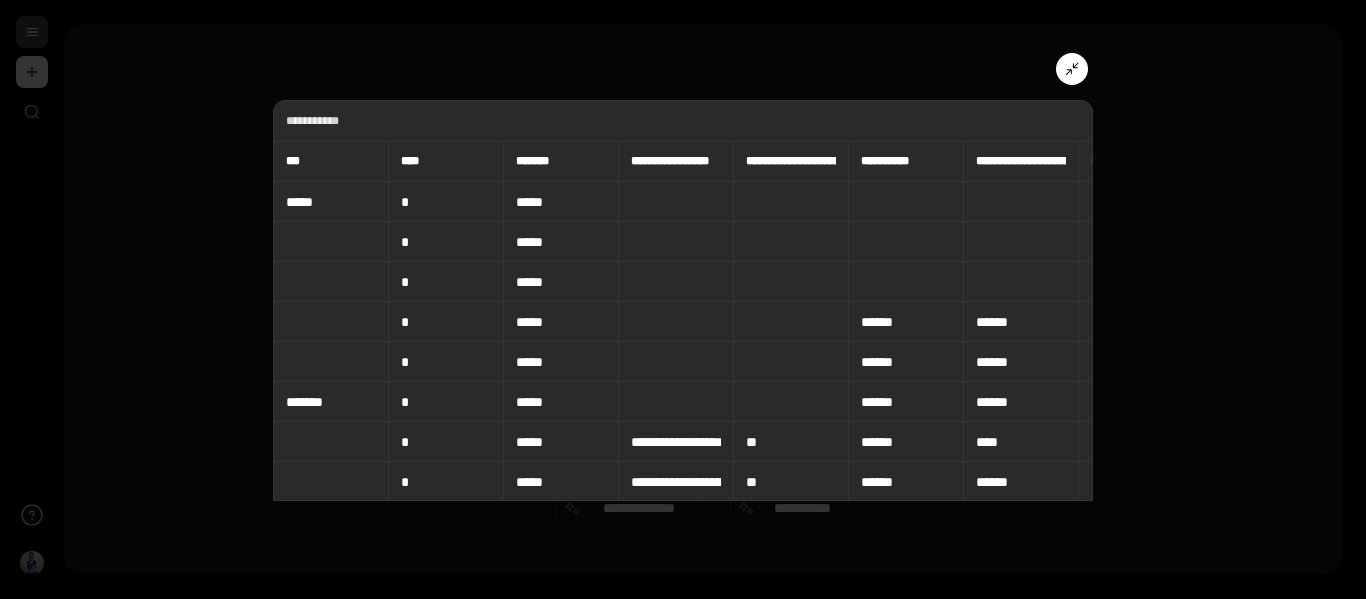 click on "***" at bounding box center (331, 161) 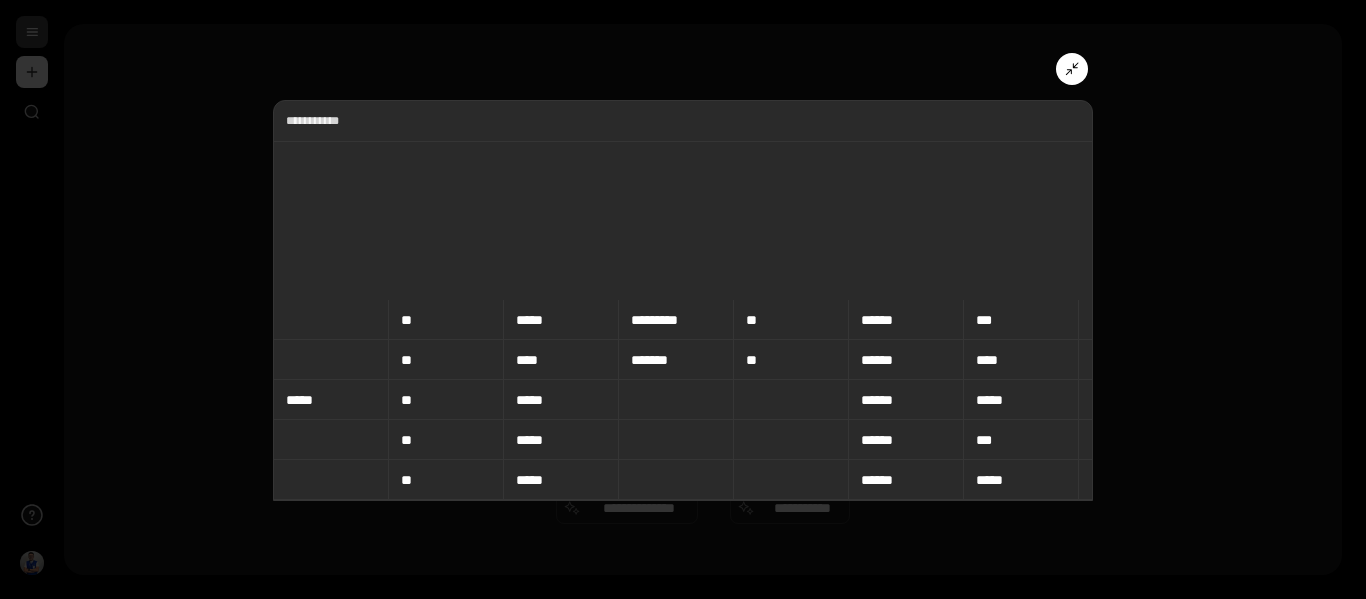 scroll, scrollTop: 400, scrollLeft: 0, axis: vertical 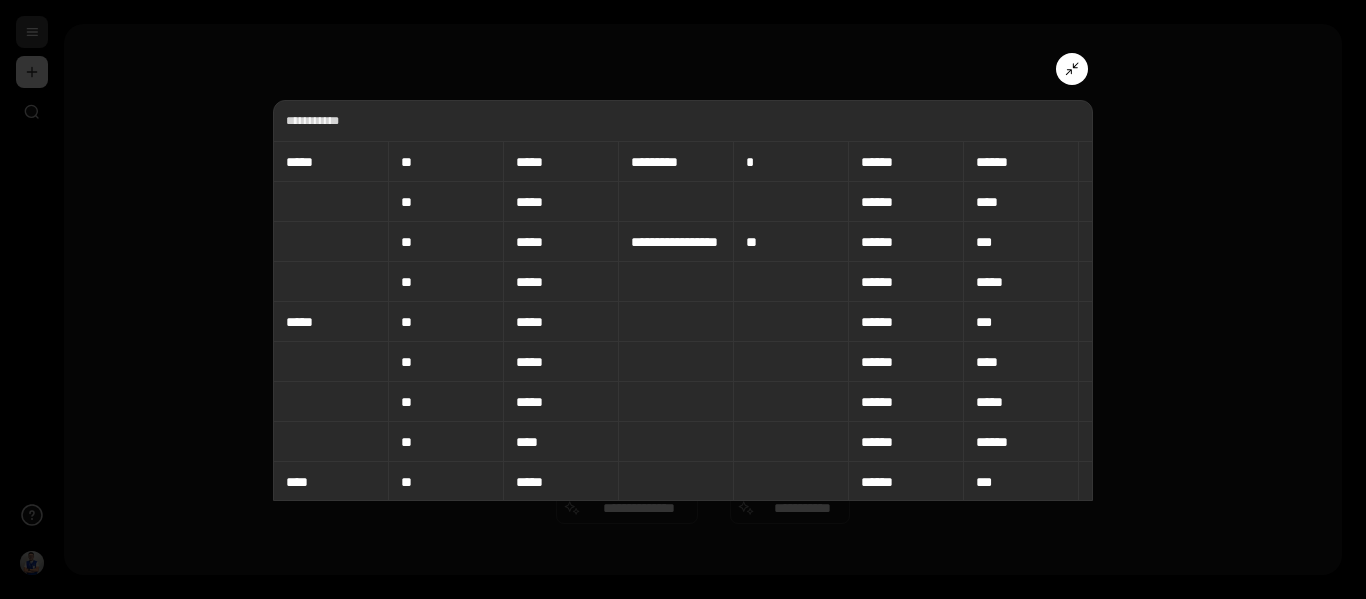 click at bounding box center [1072, 69] 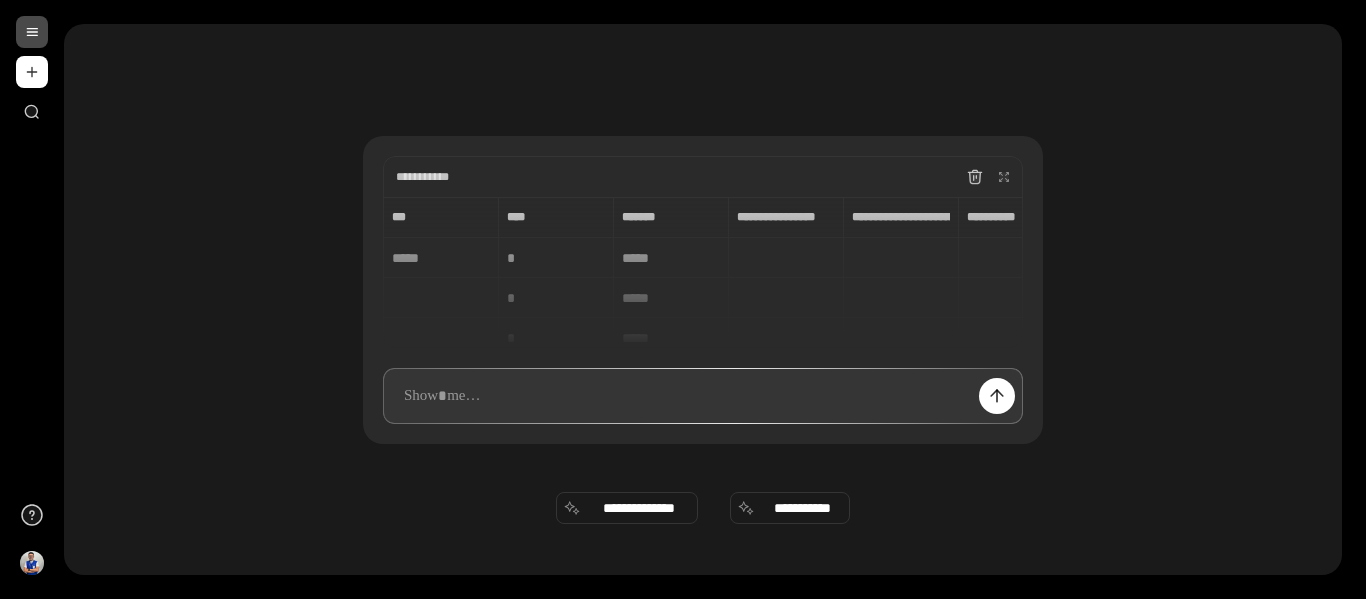 click at bounding box center (703, 396) 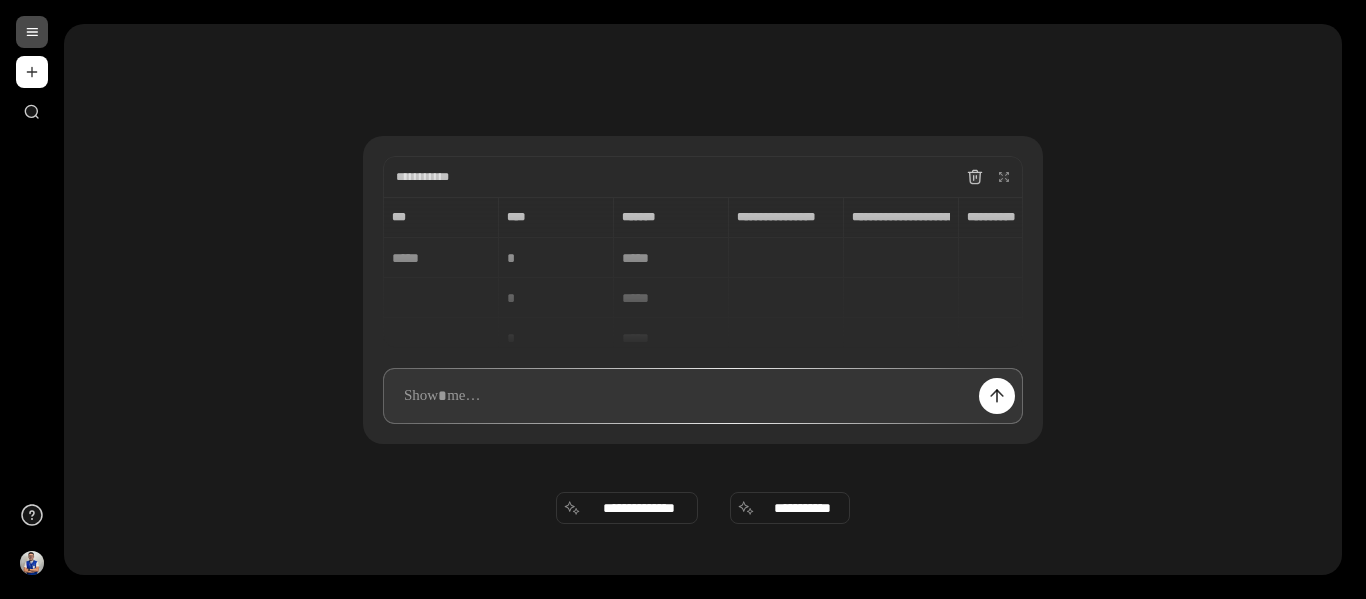 type 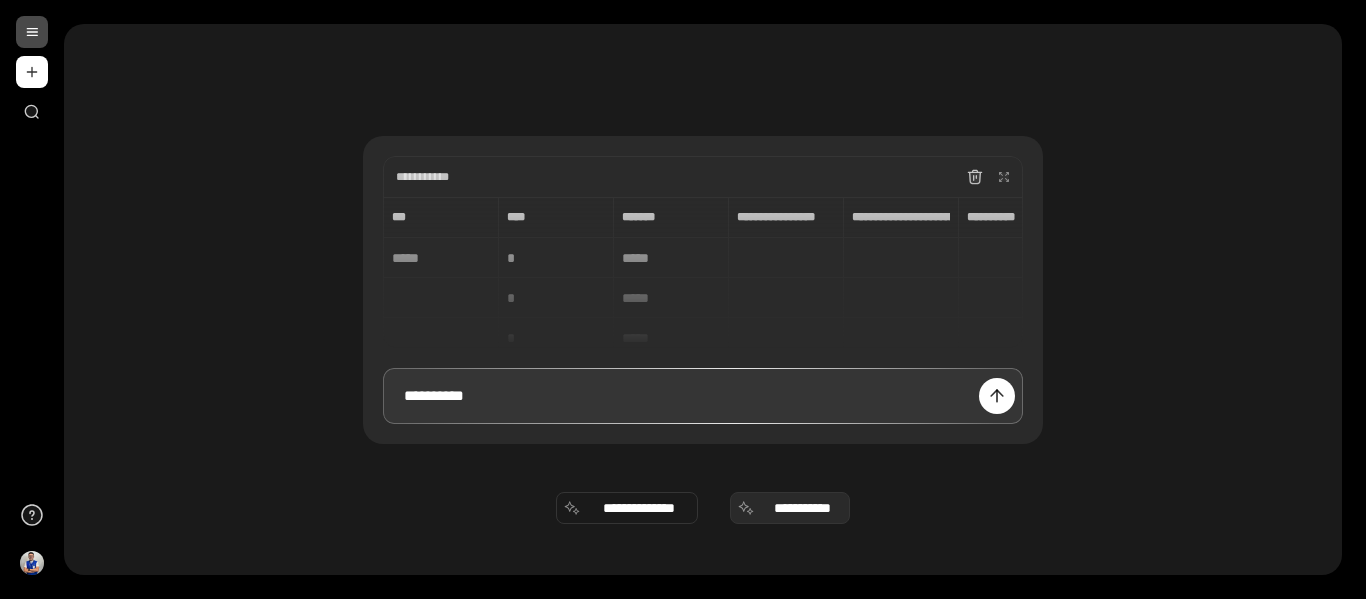 click on "**********" at bounding box center (790, 508) 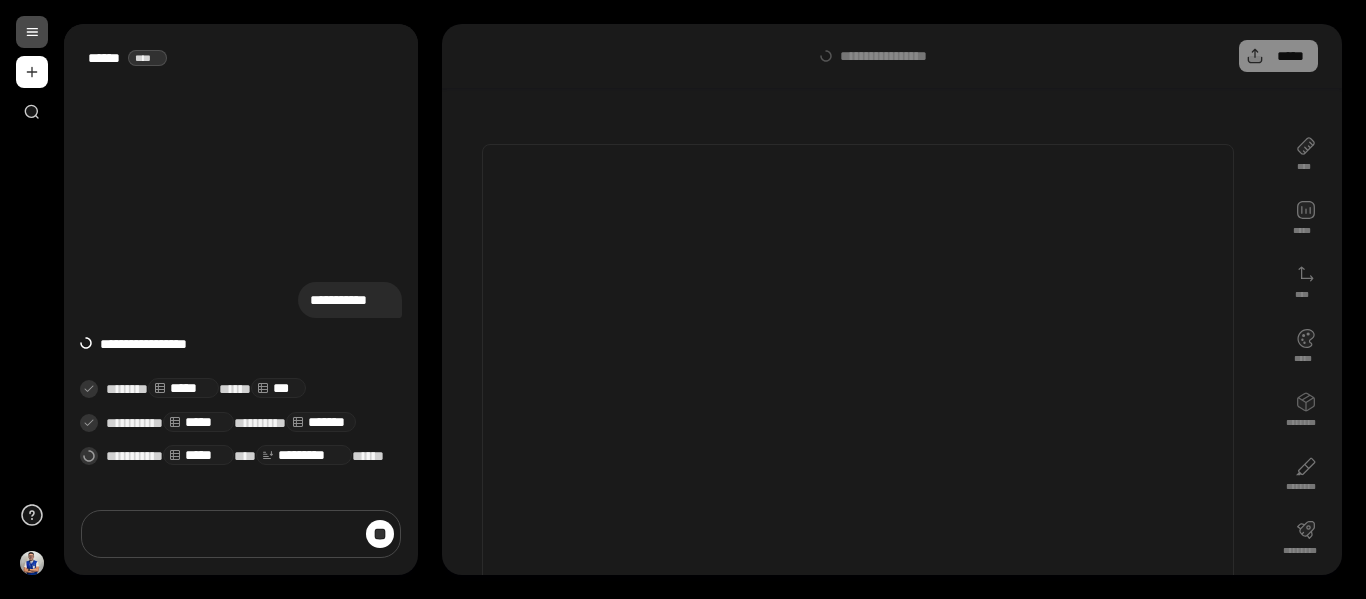 click at bounding box center [241, 534] 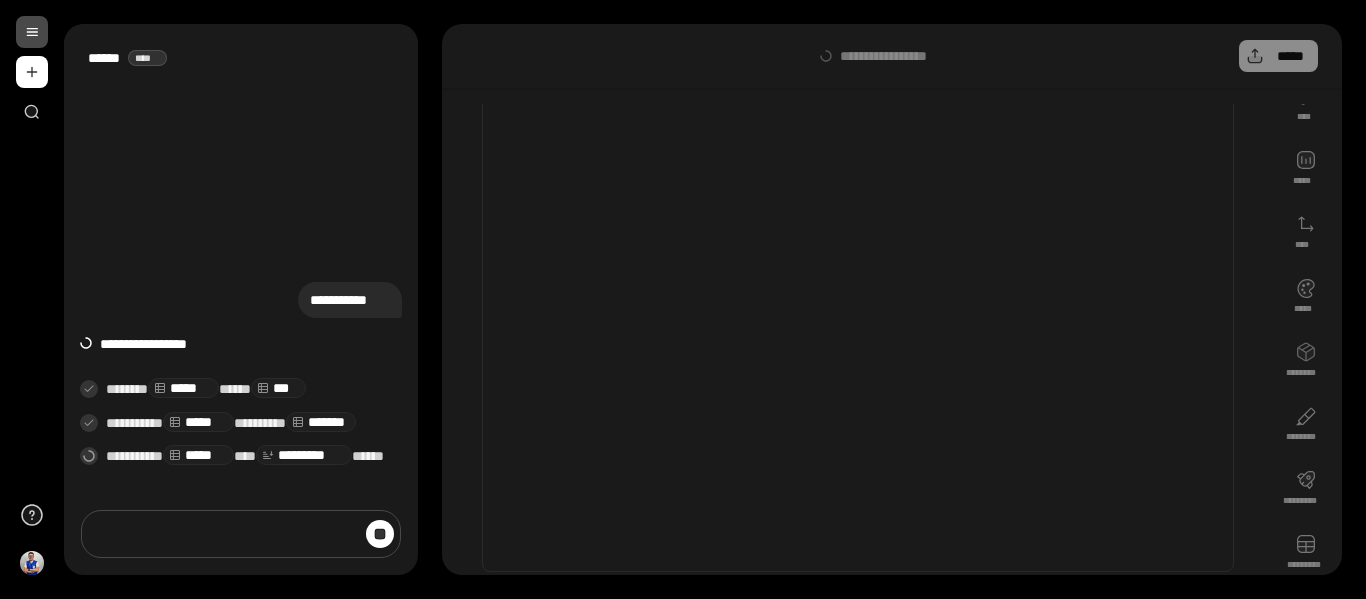 scroll, scrollTop: 77, scrollLeft: 0, axis: vertical 